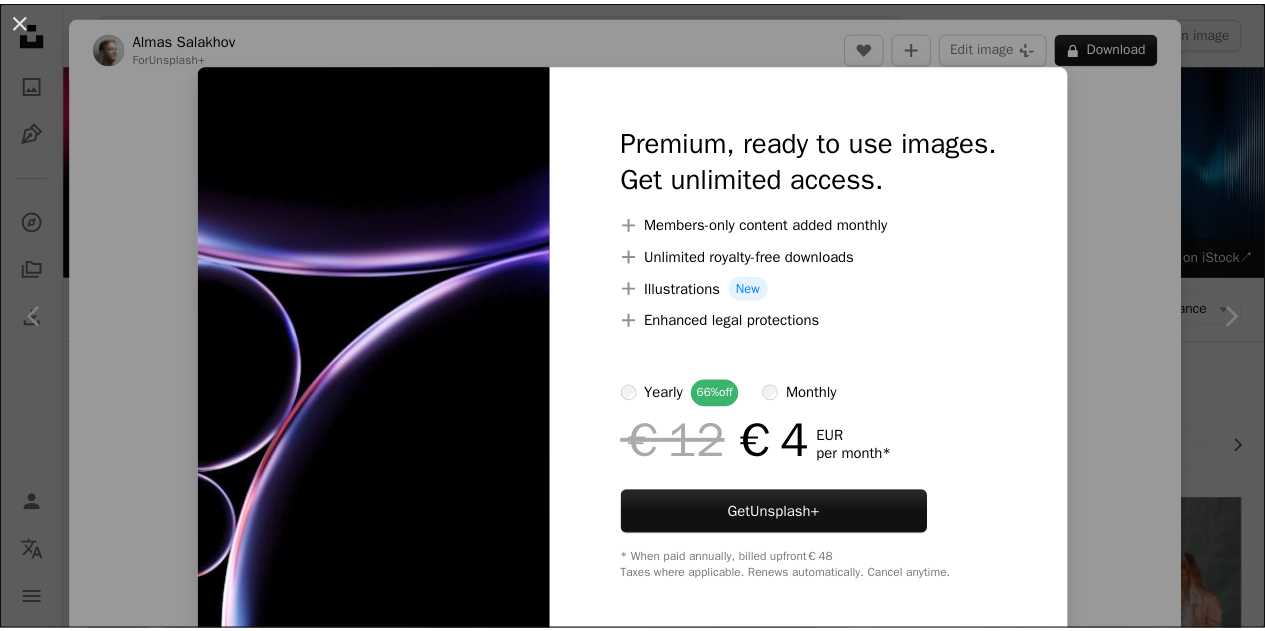 scroll, scrollTop: 2400, scrollLeft: 0, axis: vertical 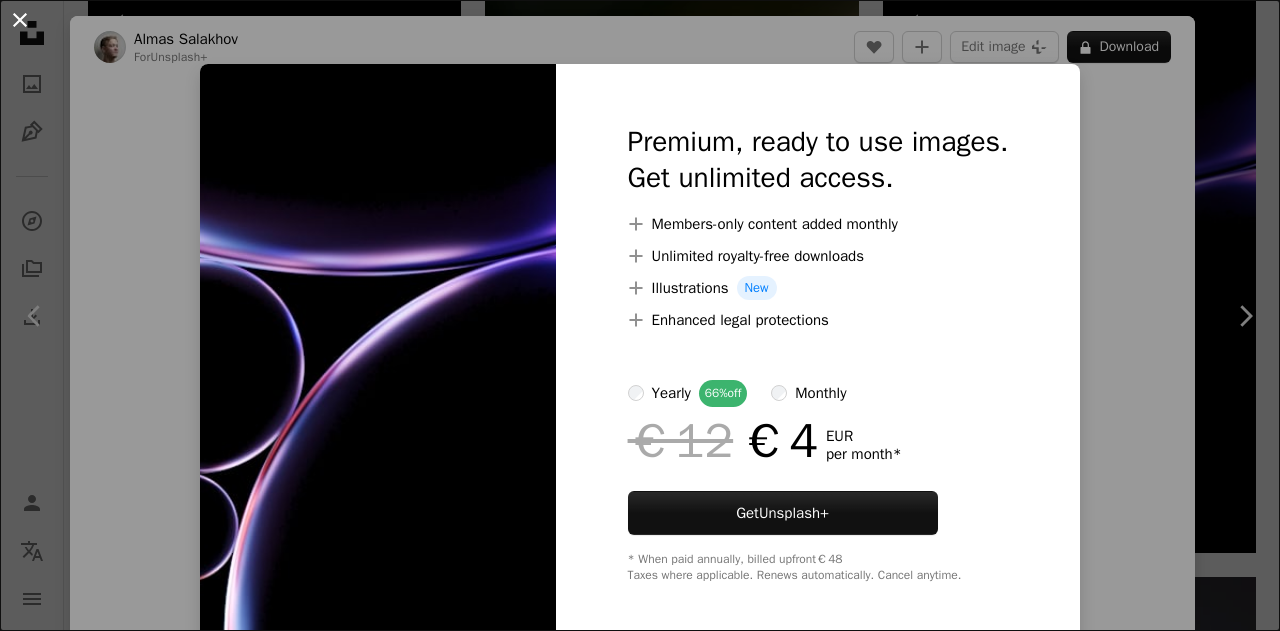 click on "An X shape" at bounding box center (20, 20) 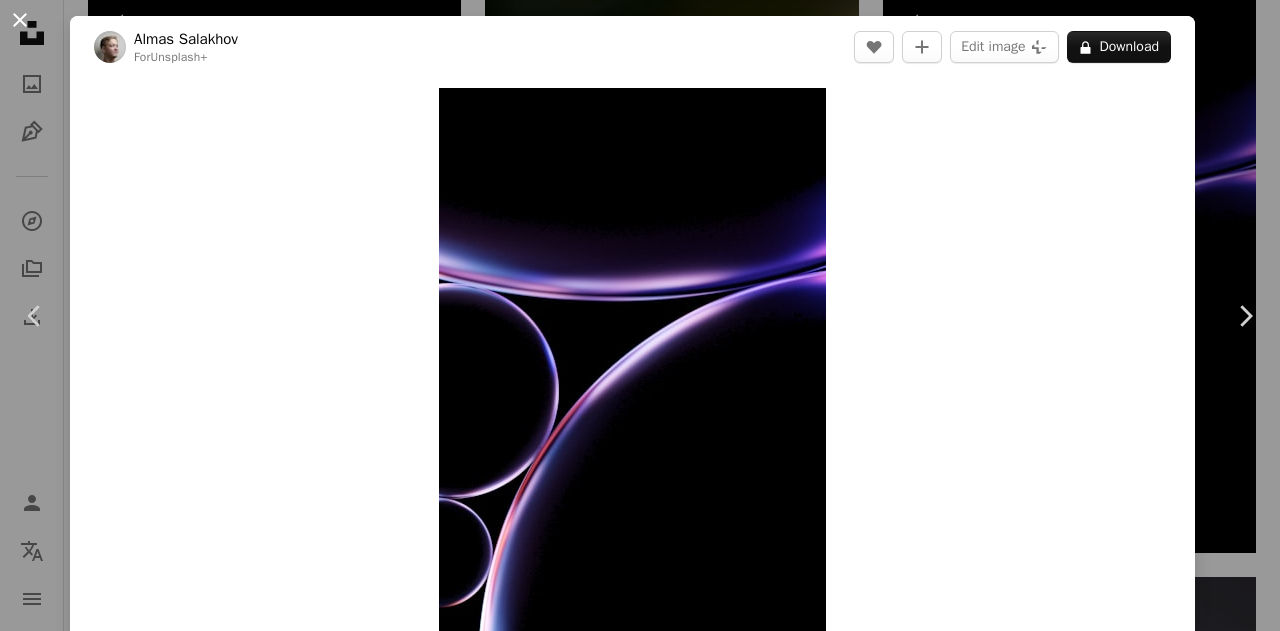 click on "An X shape" at bounding box center (20, 20) 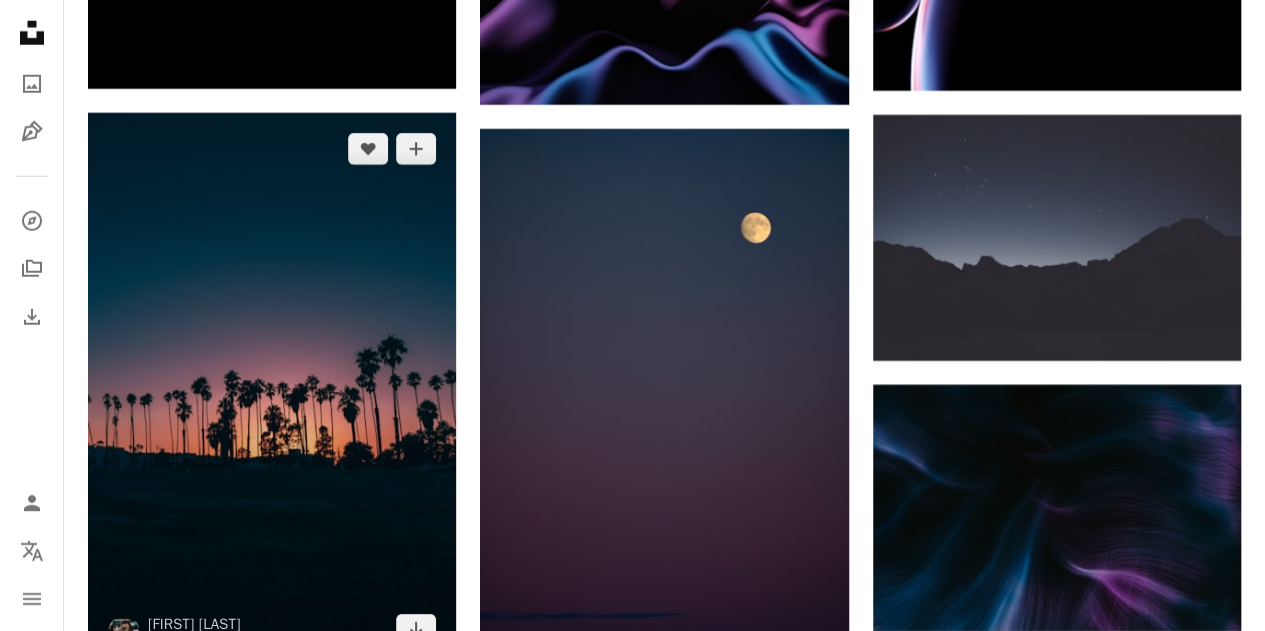scroll, scrollTop: 3000, scrollLeft: 0, axis: vertical 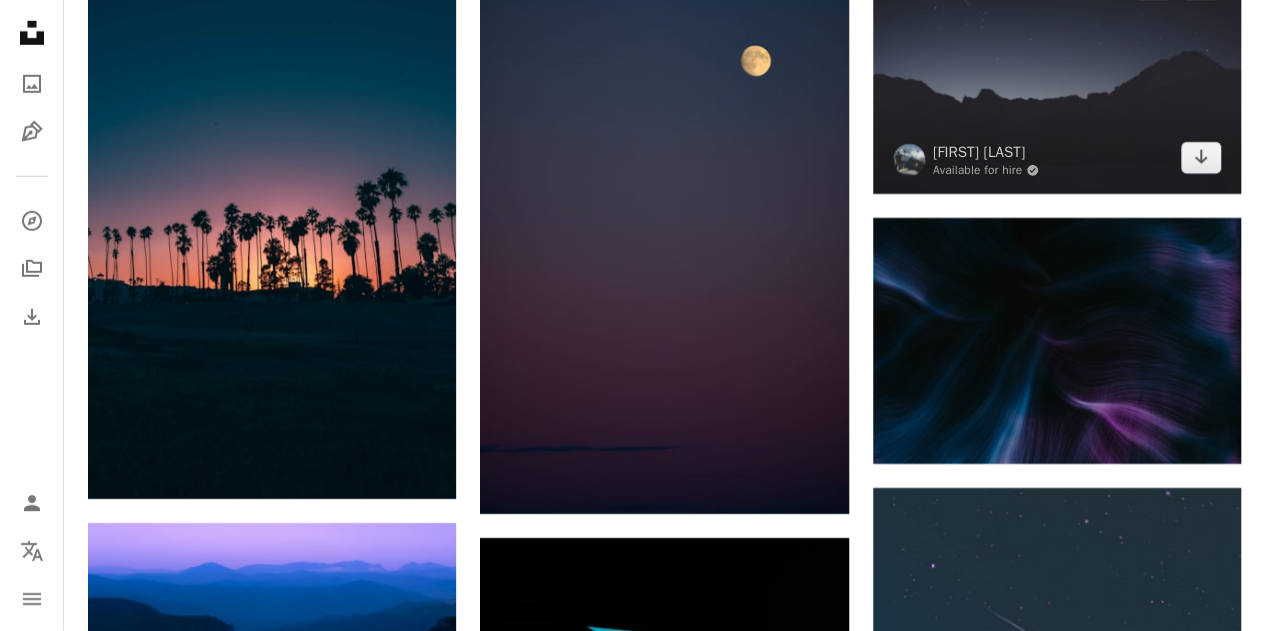 click at bounding box center (1057, 71) 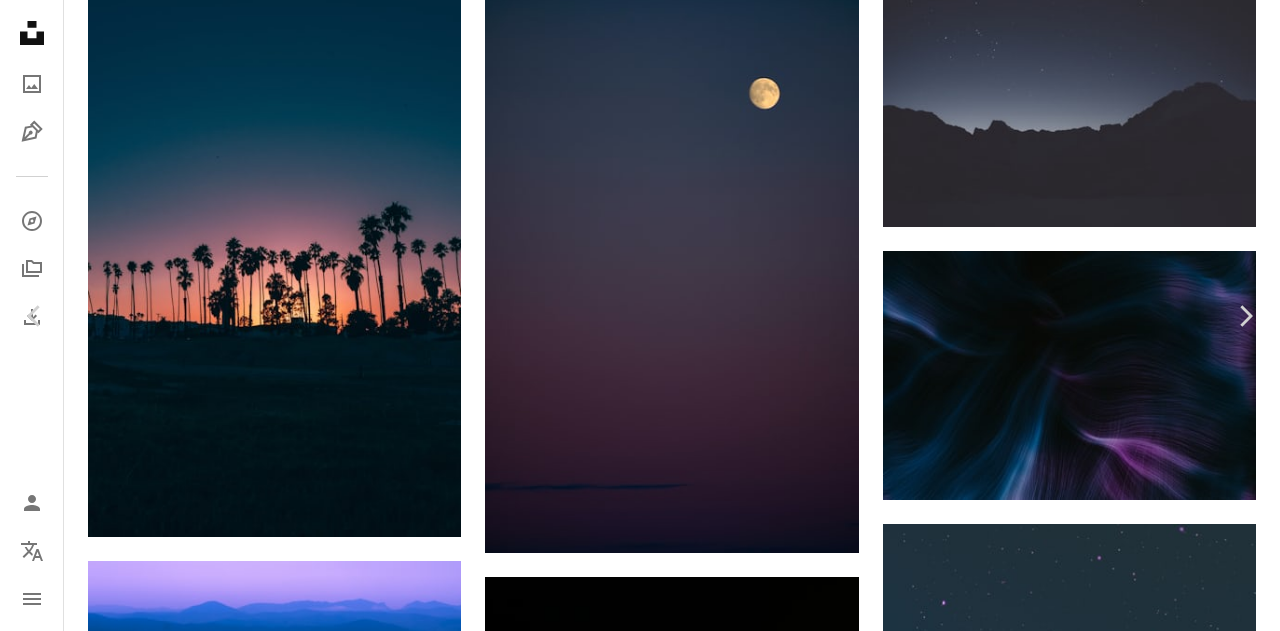 click on "Chevron down" 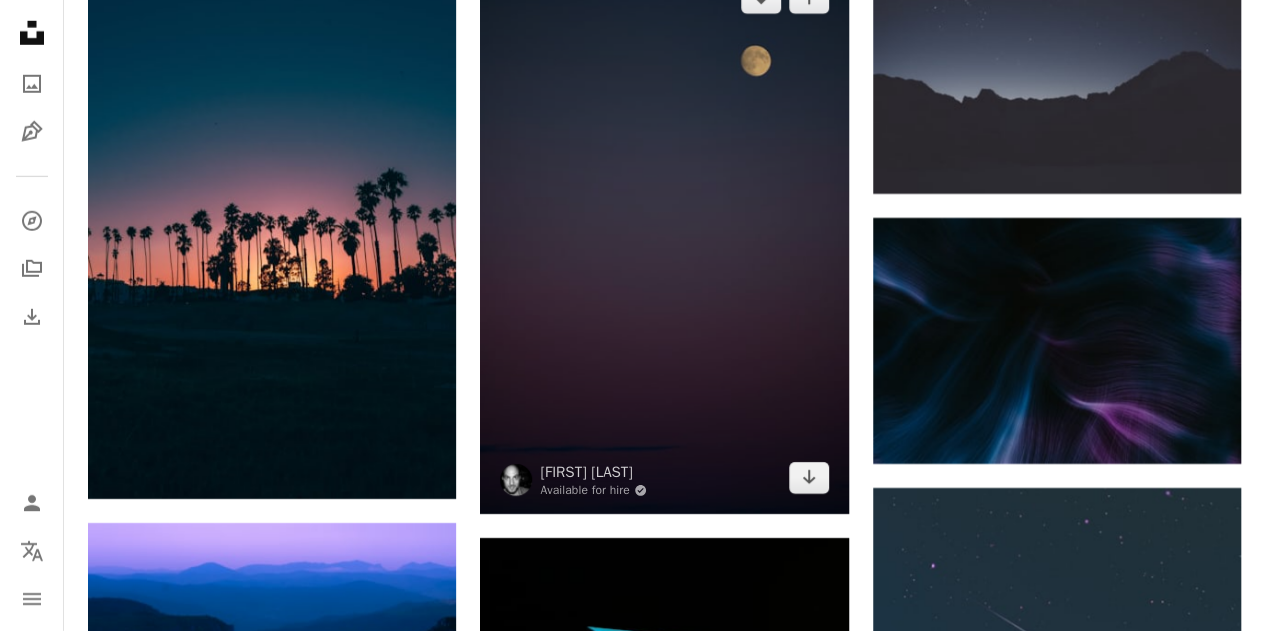scroll, scrollTop: 3600, scrollLeft: 0, axis: vertical 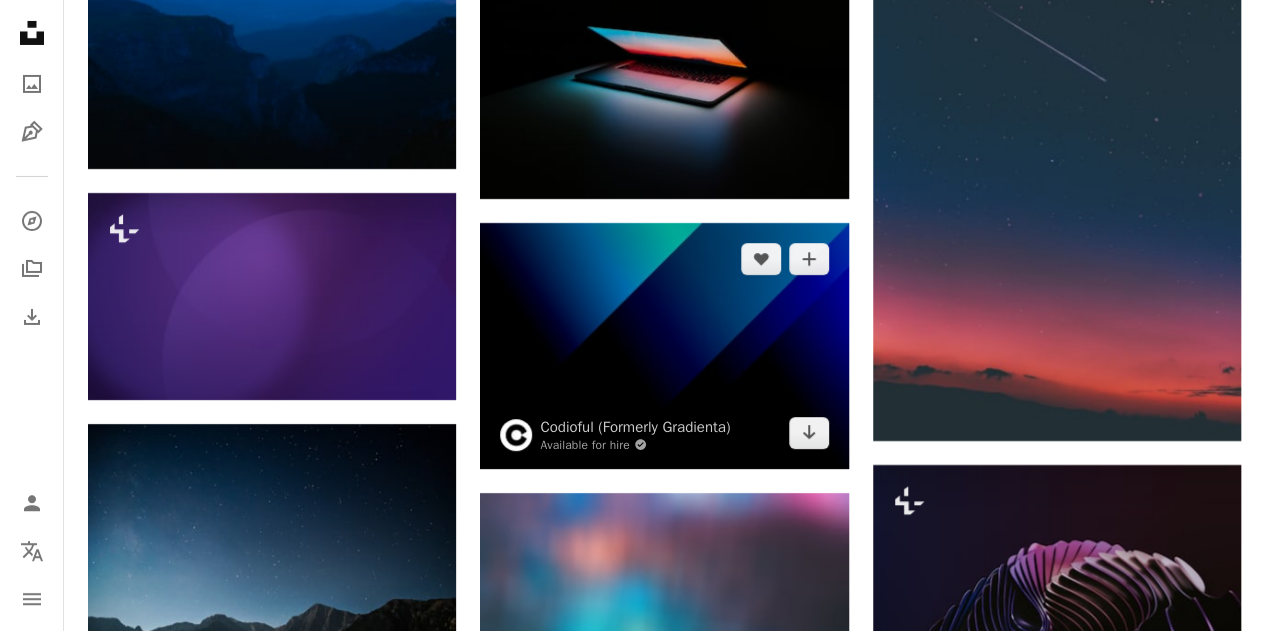 click at bounding box center [664, 346] 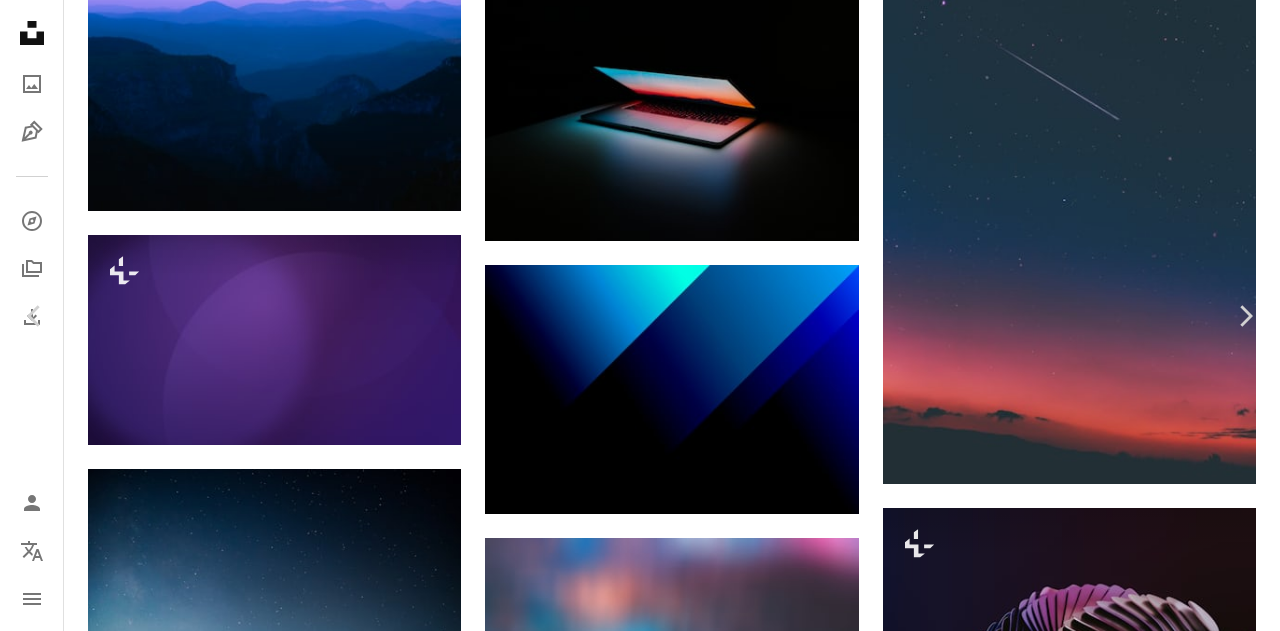 click on "Chevron down" 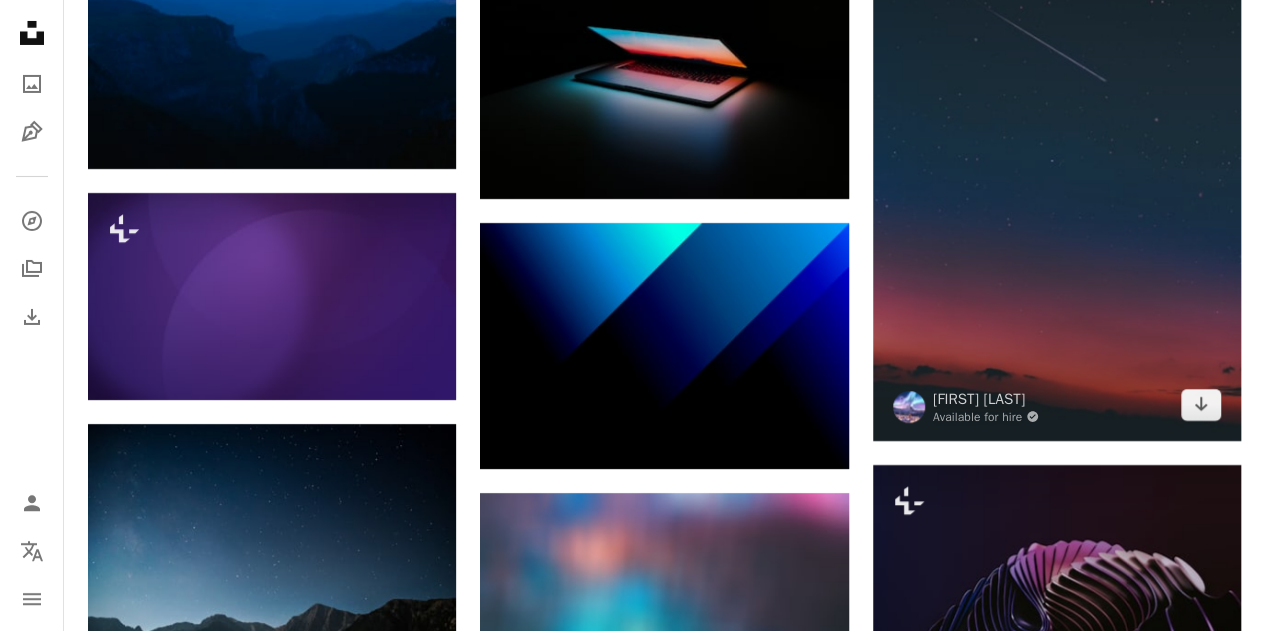 scroll, scrollTop: 3700, scrollLeft: 0, axis: vertical 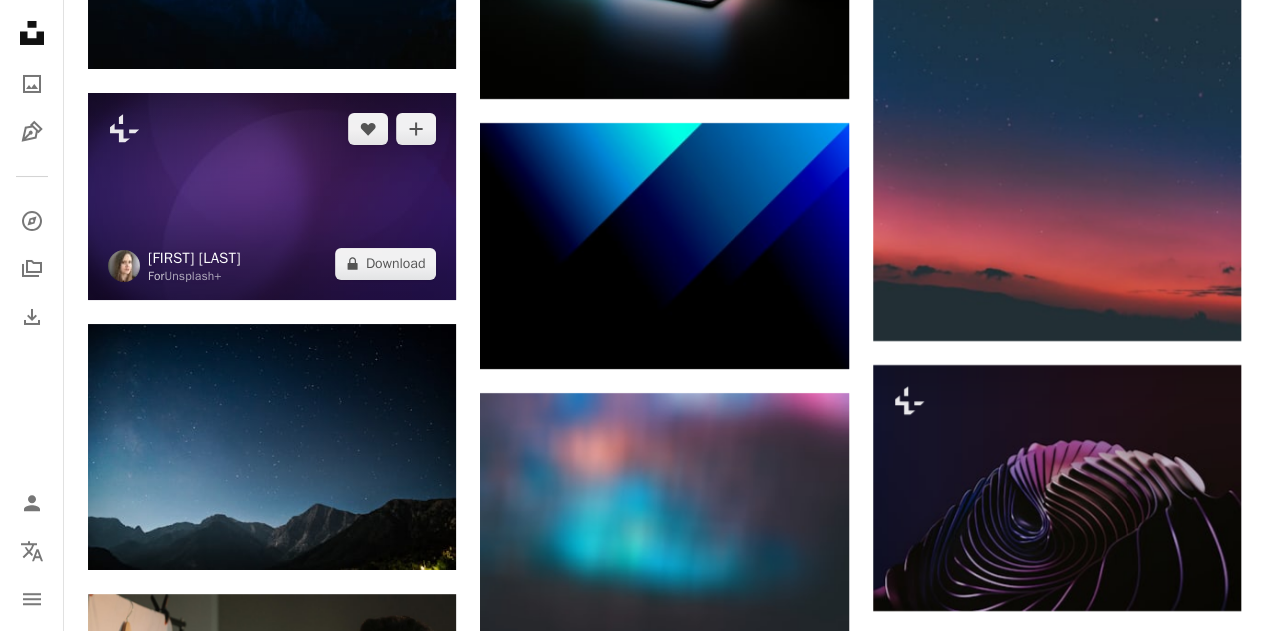 click on "[FIRST] [LAST]" at bounding box center [194, 258] 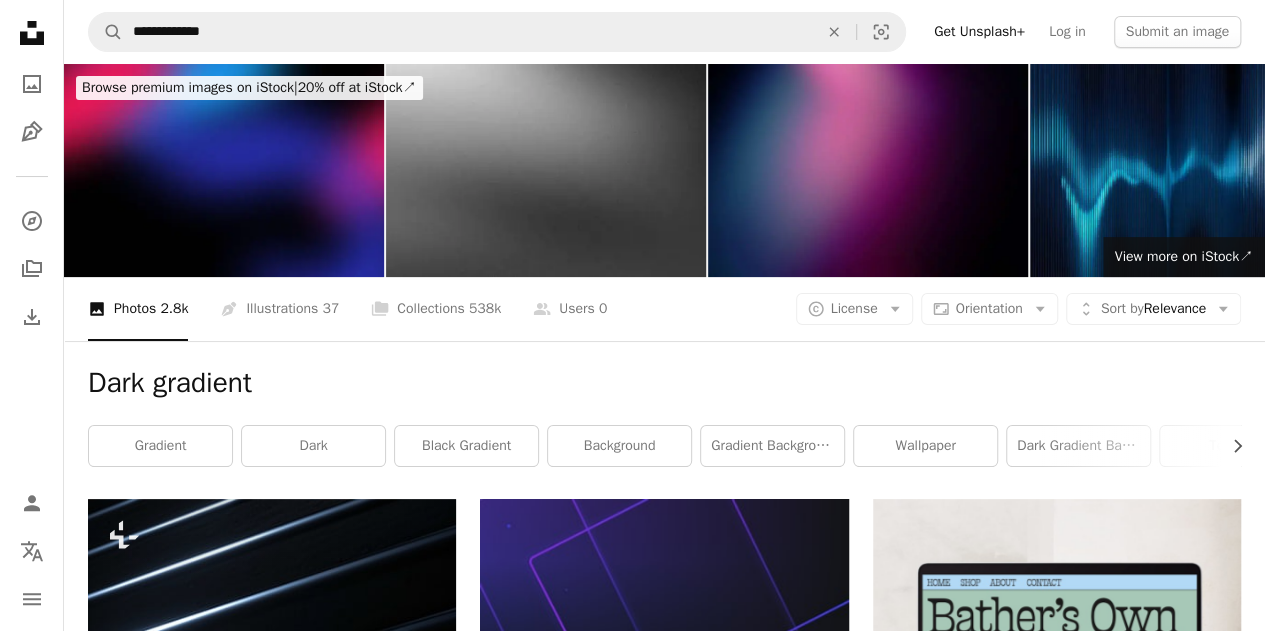 scroll, scrollTop: 3700, scrollLeft: 0, axis: vertical 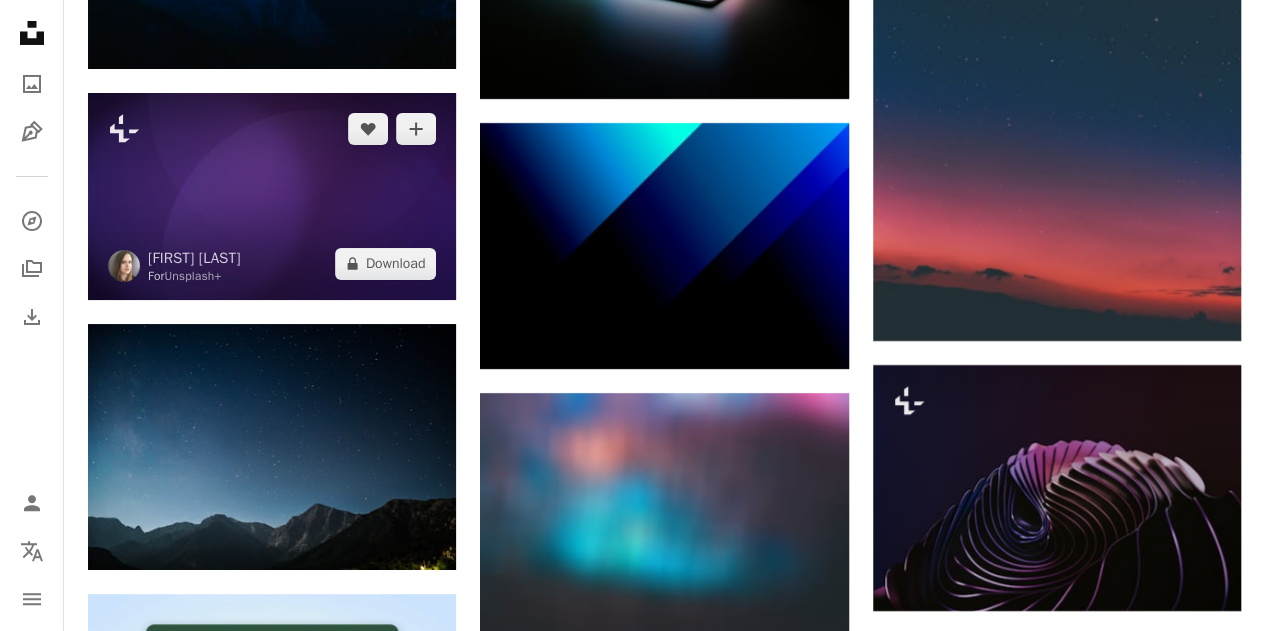 click at bounding box center (272, 196) 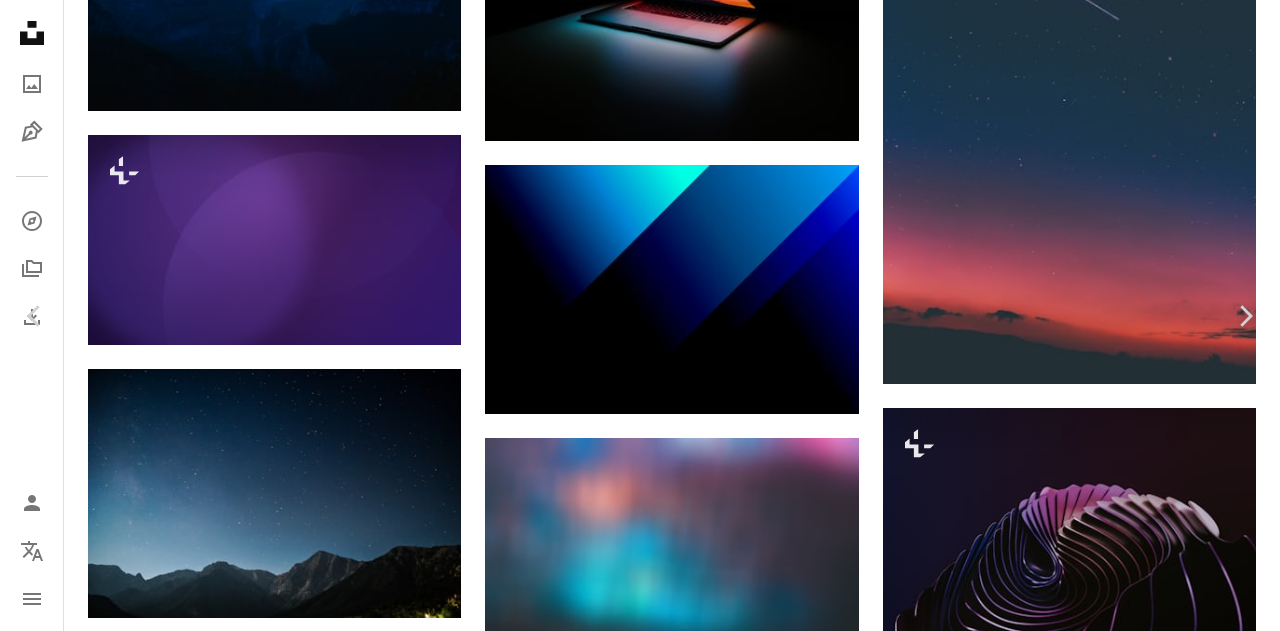 click on "An X shape" at bounding box center [20, 20] 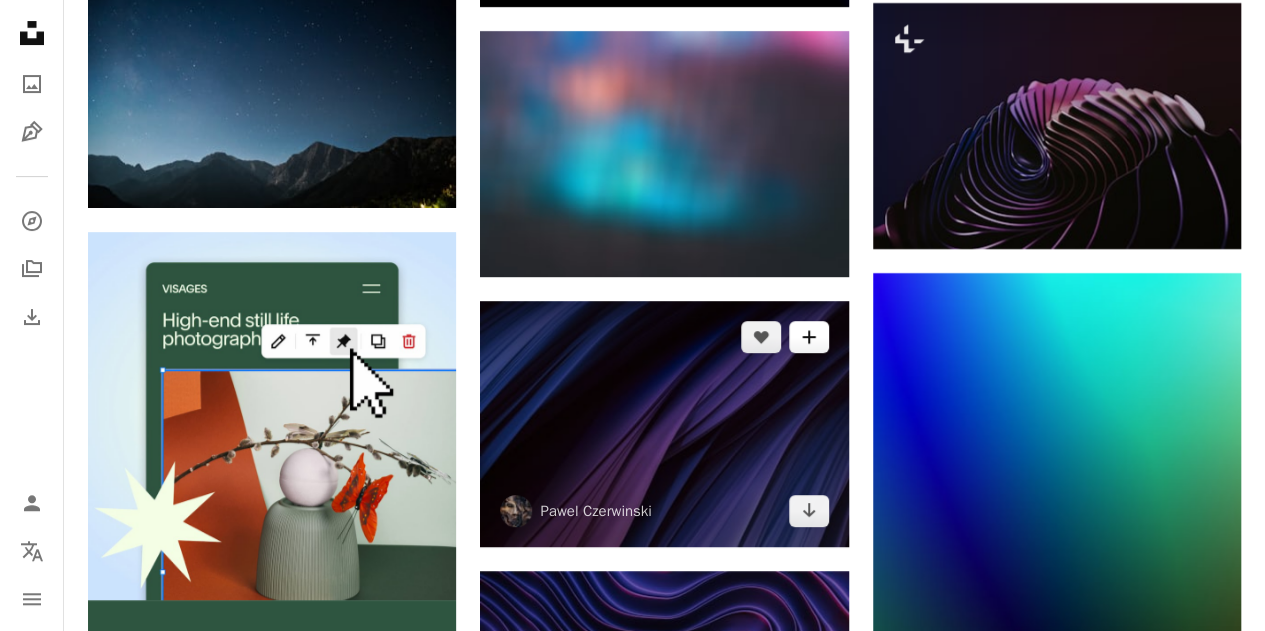 scroll, scrollTop: 4100, scrollLeft: 0, axis: vertical 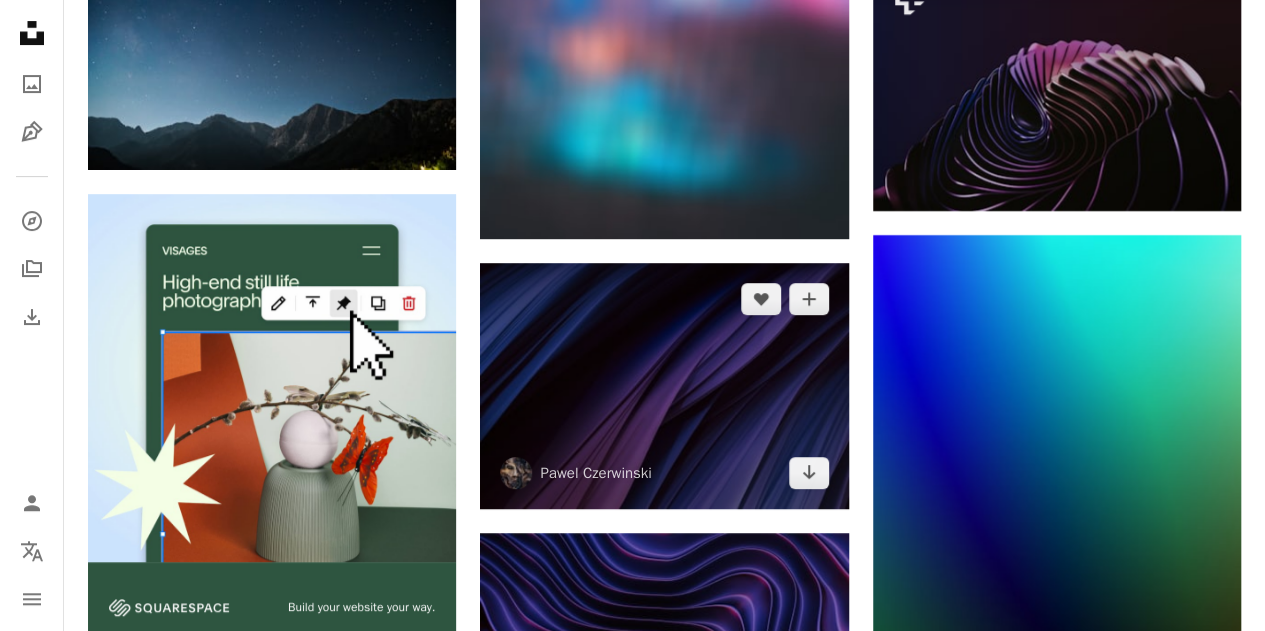 click at bounding box center (664, 386) 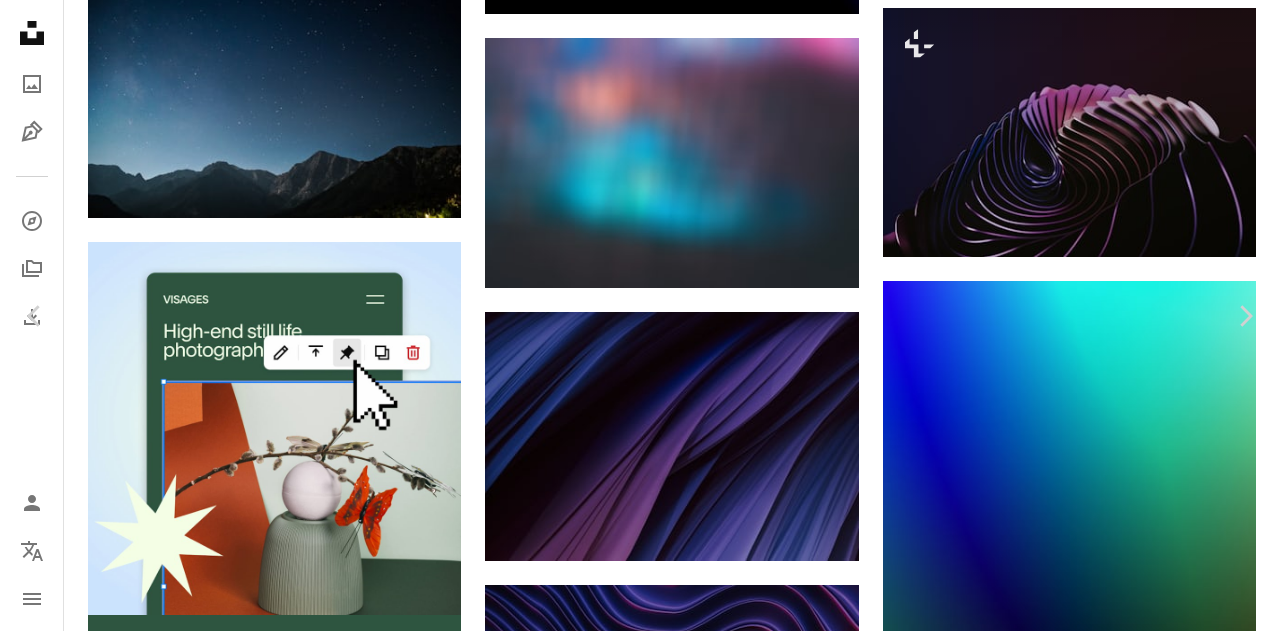 click on "[FIRST] [LAST] [FIRST] [LAST] [FIRST] [LAST] [FIRST] [LAST]" at bounding box center [632, 5897] 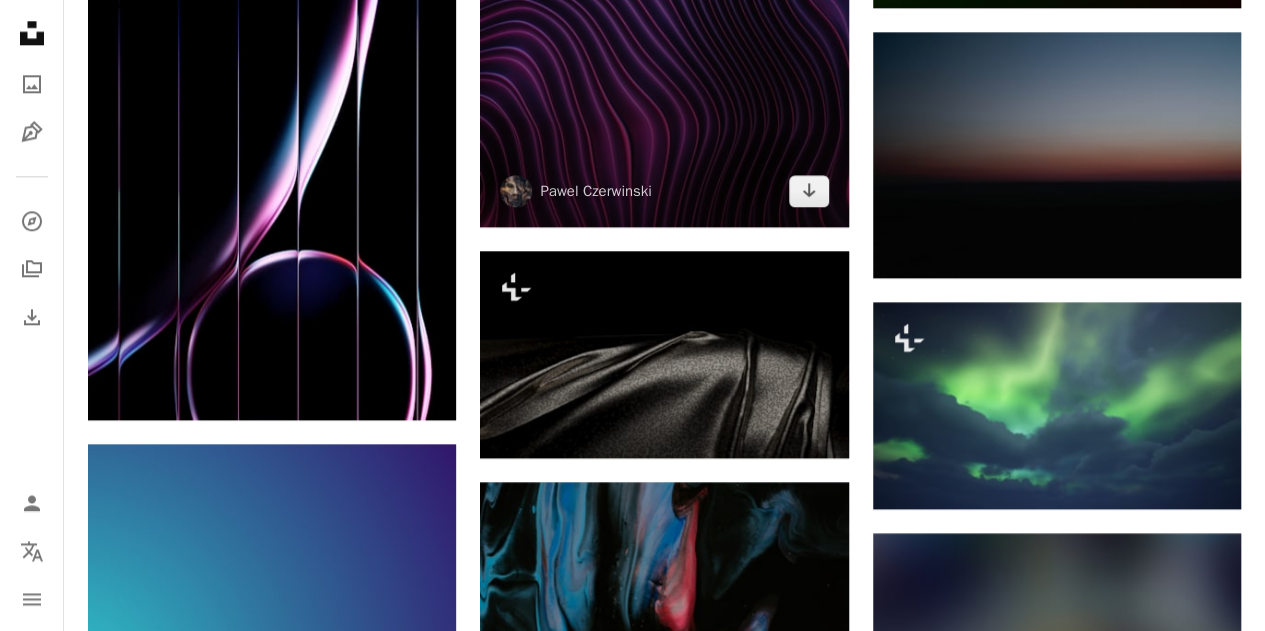 scroll, scrollTop: 5200, scrollLeft: 0, axis: vertical 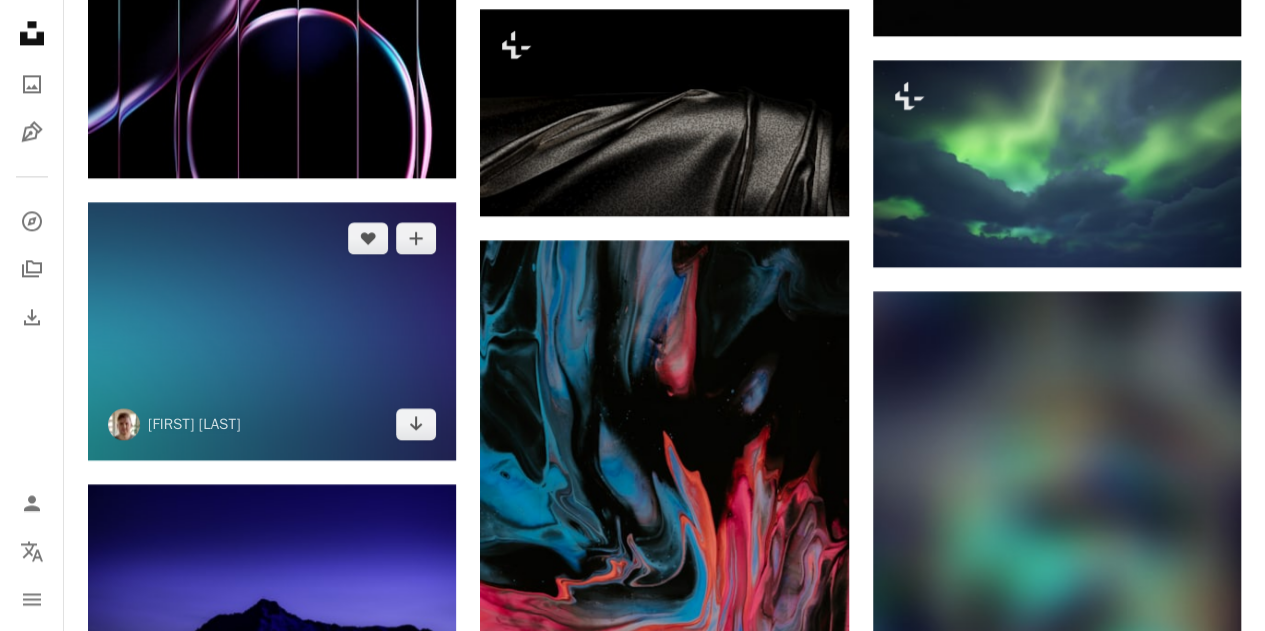click at bounding box center [272, 331] 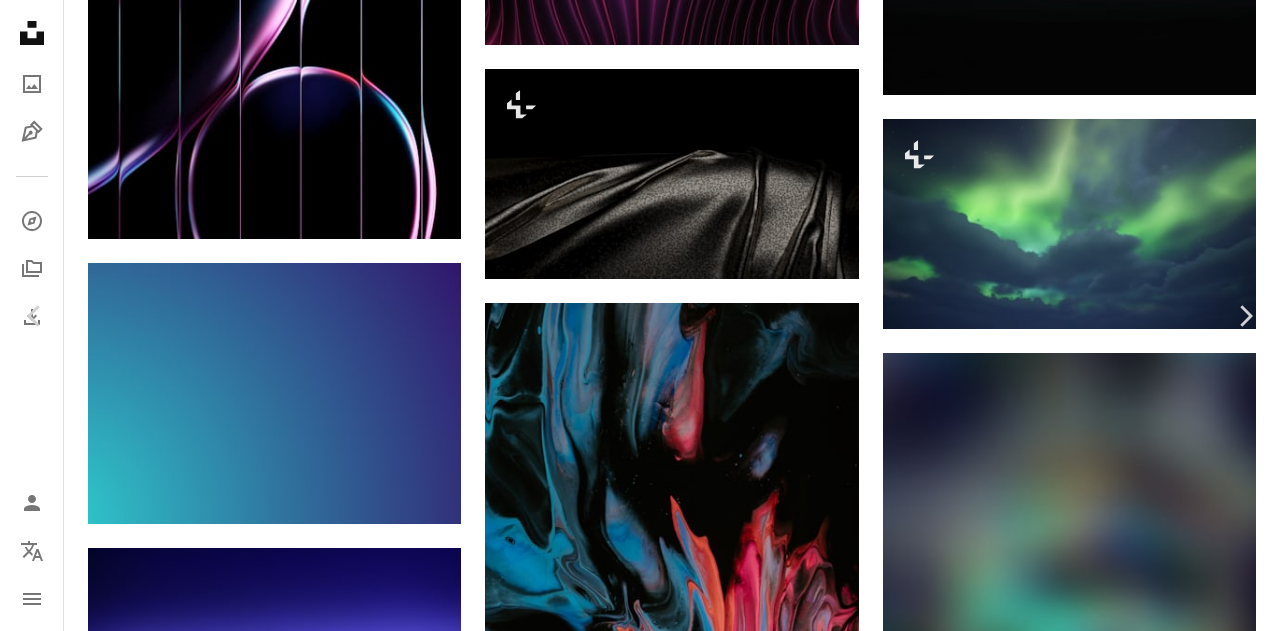 click on "Chevron down" 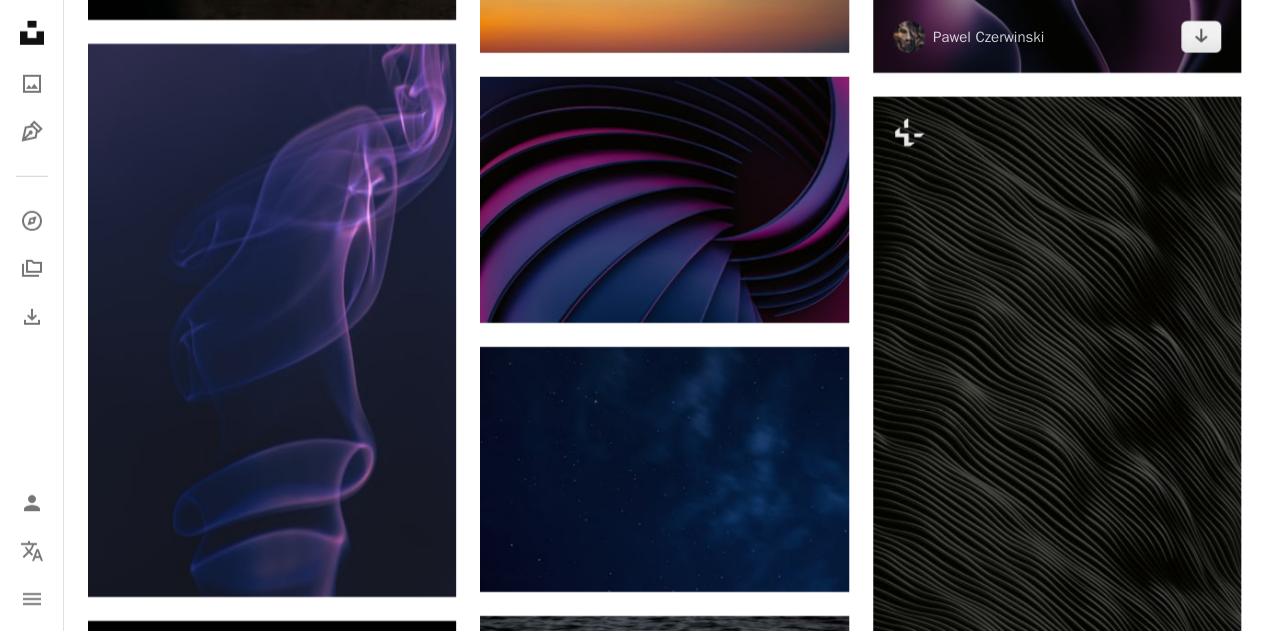 scroll, scrollTop: 6800, scrollLeft: 0, axis: vertical 